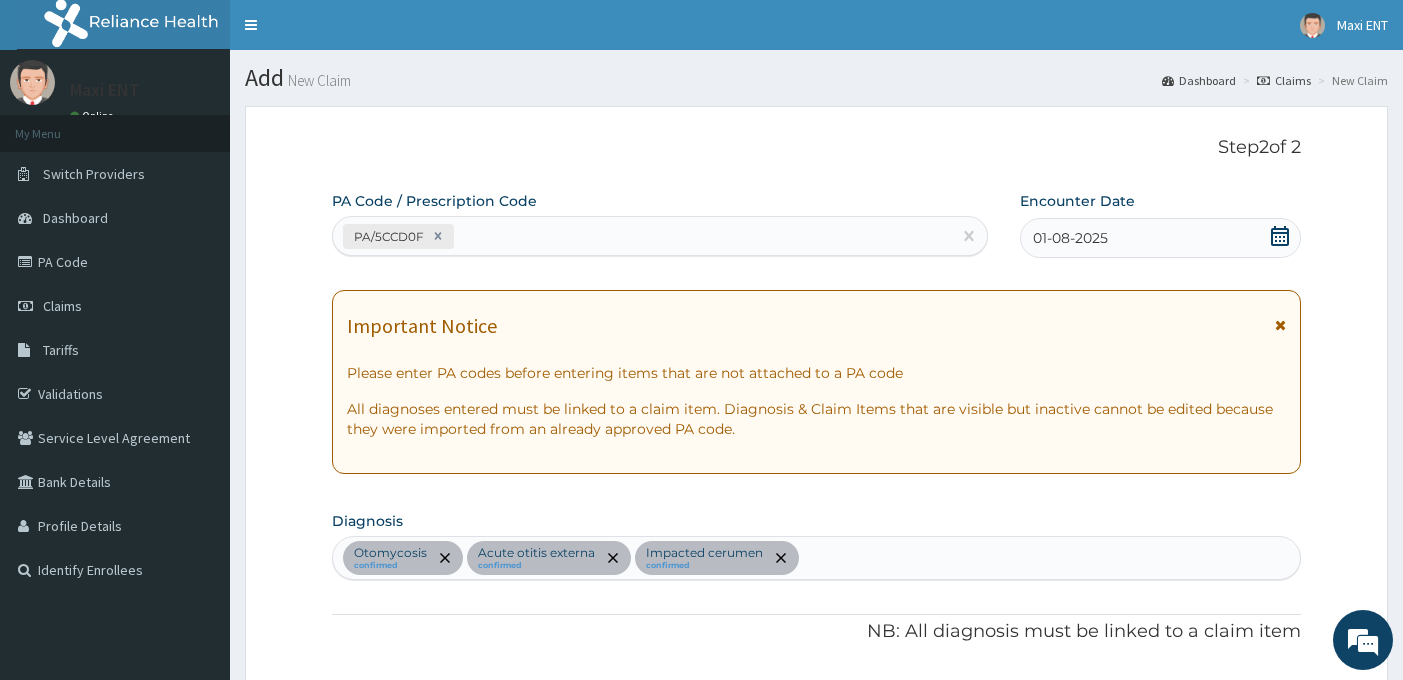 scroll, scrollTop: 0, scrollLeft: 0, axis: both 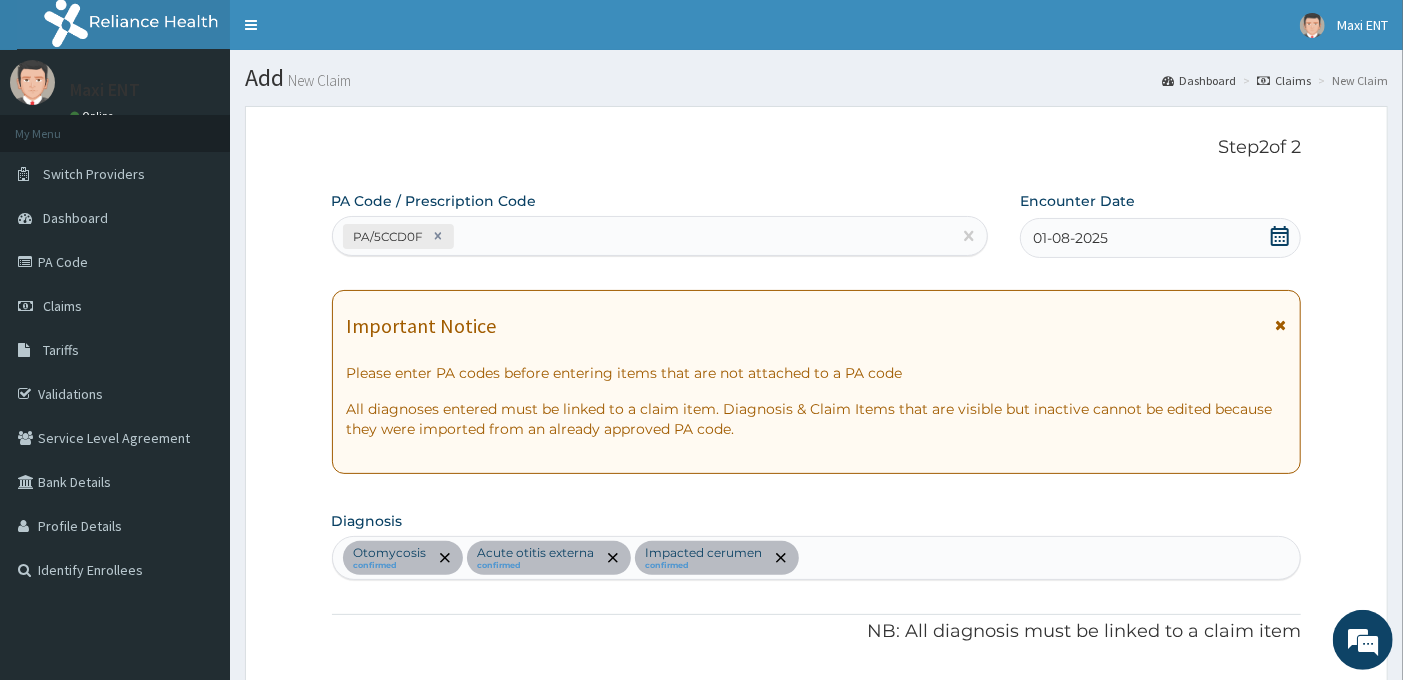 drag, startPoint x: 64, startPoint y: 307, endPoint x: 463, endPoint y: 181, distance: 418.42203 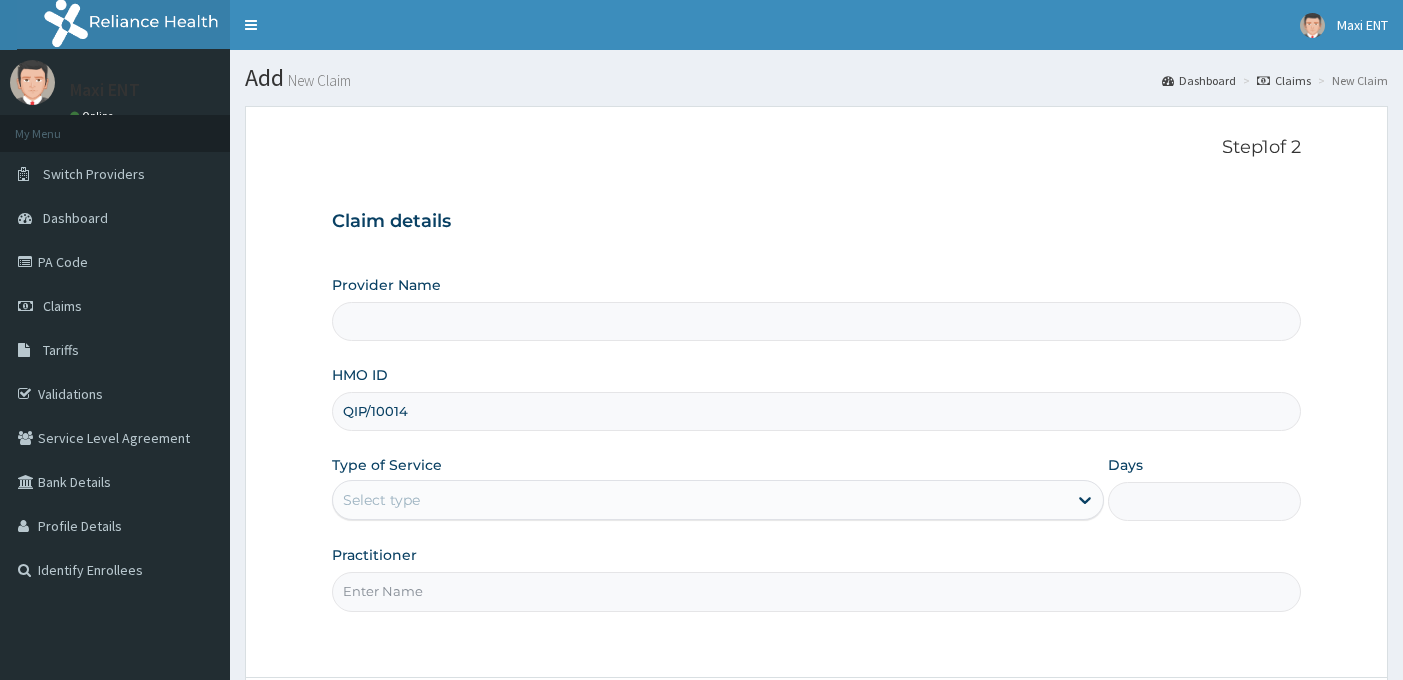 scroll, scrollTop: 0, scrollLeft: 0, axis: both 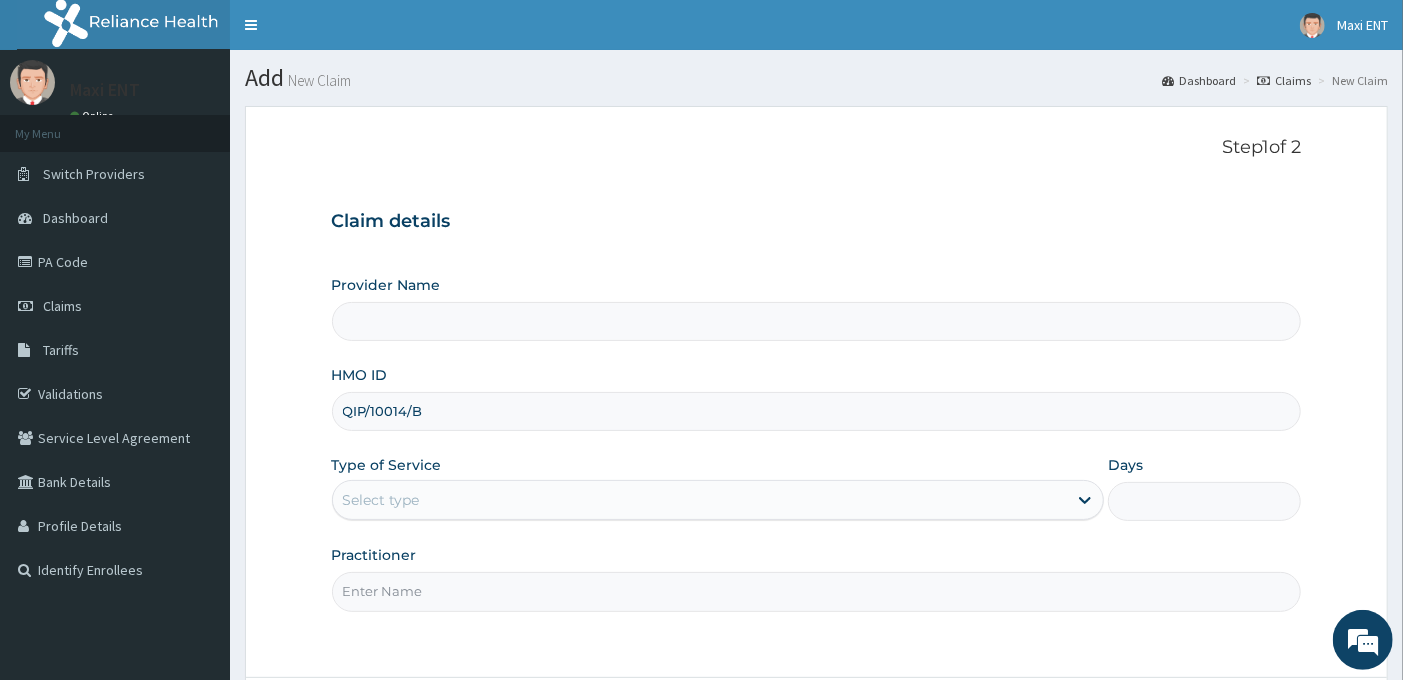 type on "QIP/10014/B" 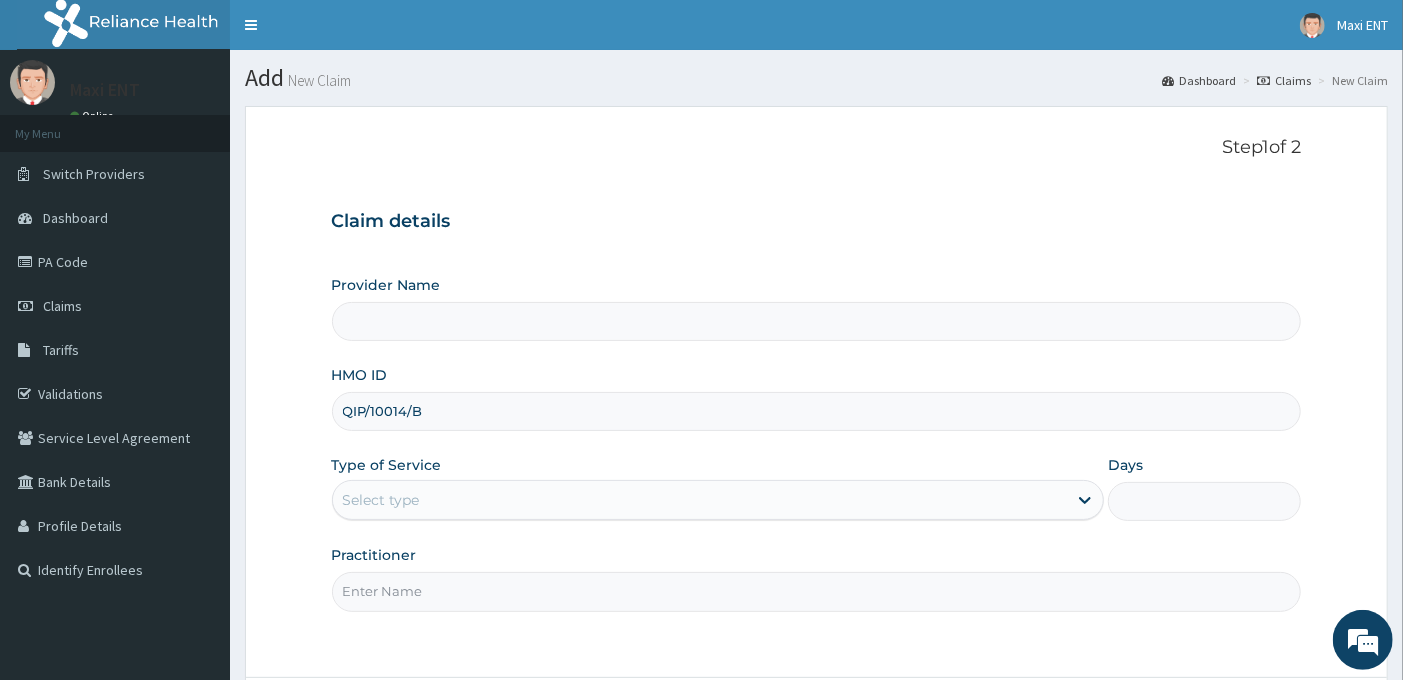 click on "Provider Name" at bounding box center (817, 321) 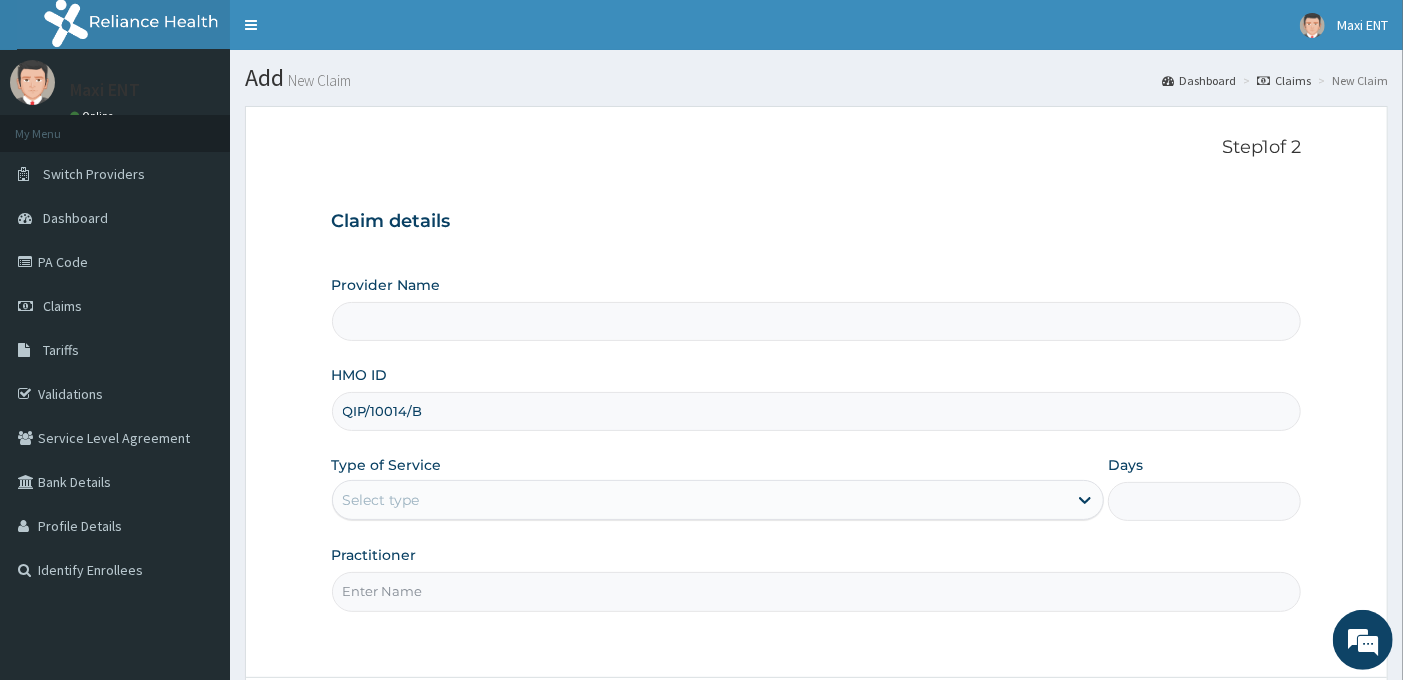 click on "Select type" at bounding box center [381, 500] 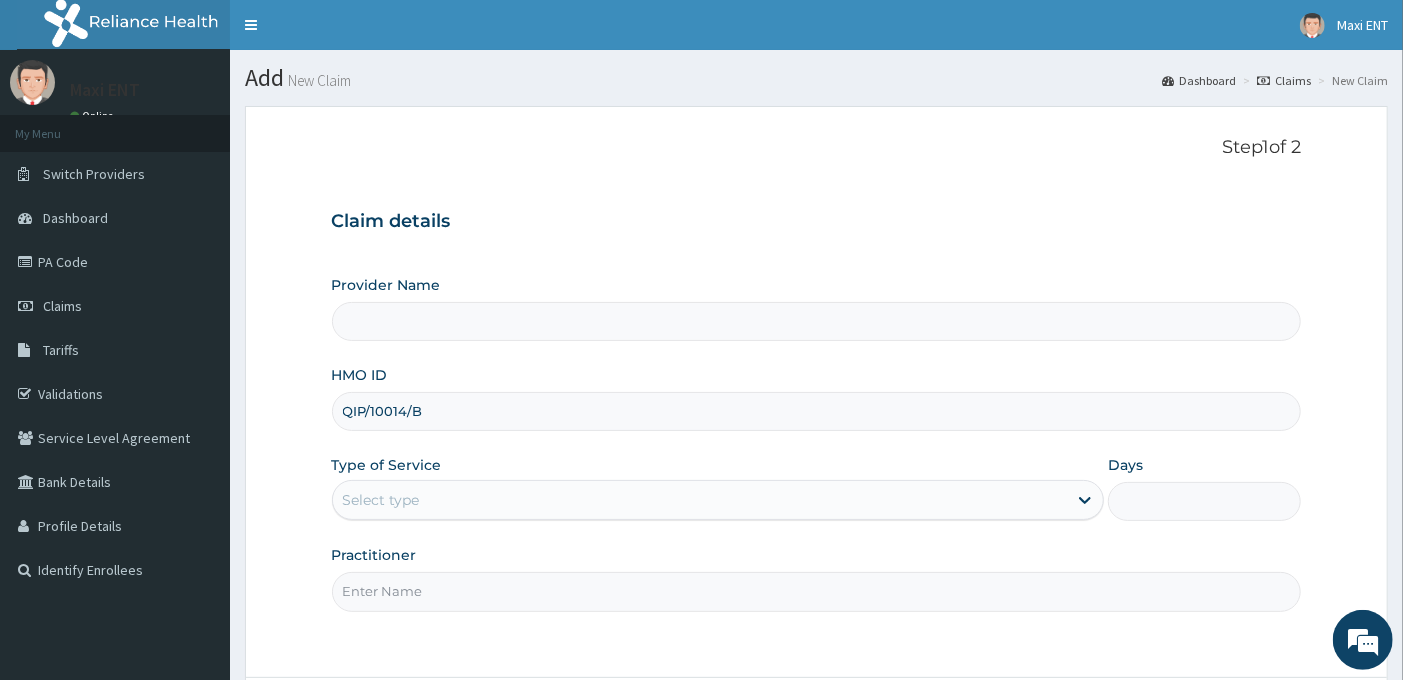 click on "Select type" at bounding box center [381, 500] 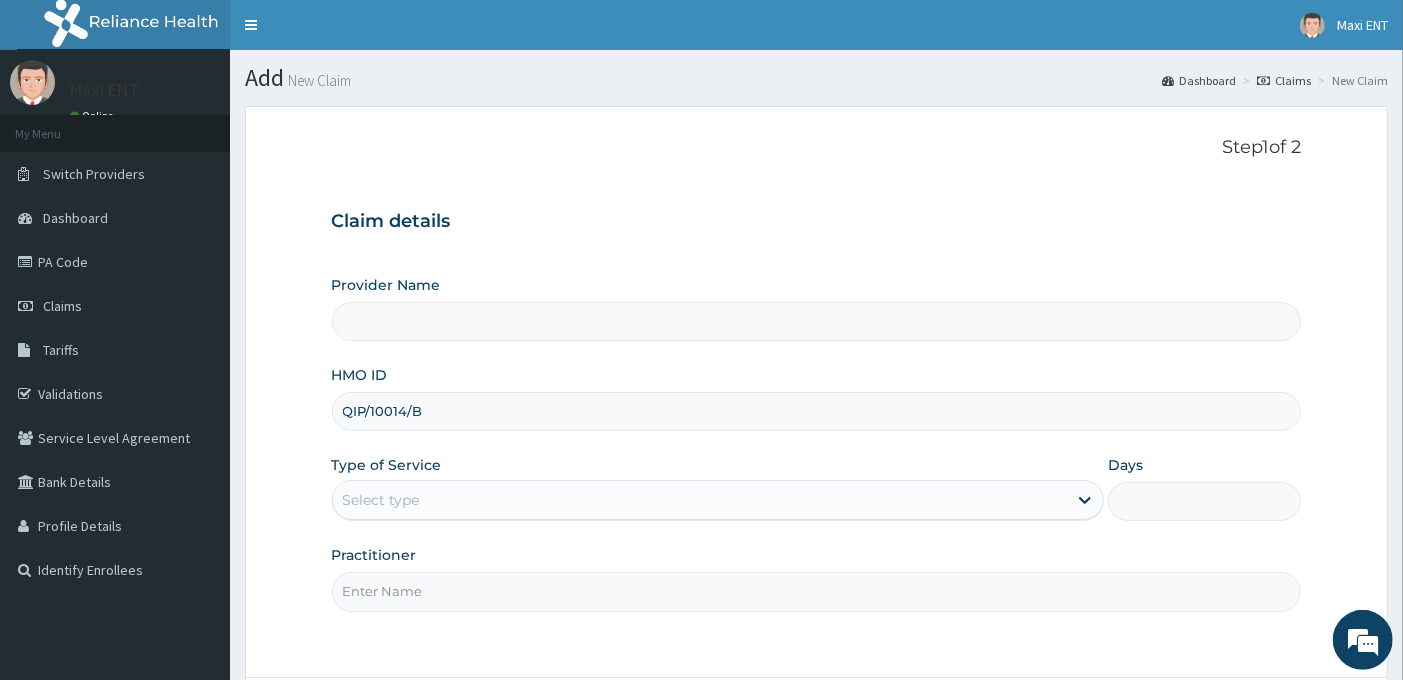 click on "QIP/10014/B" at bounding box center (817, 411) 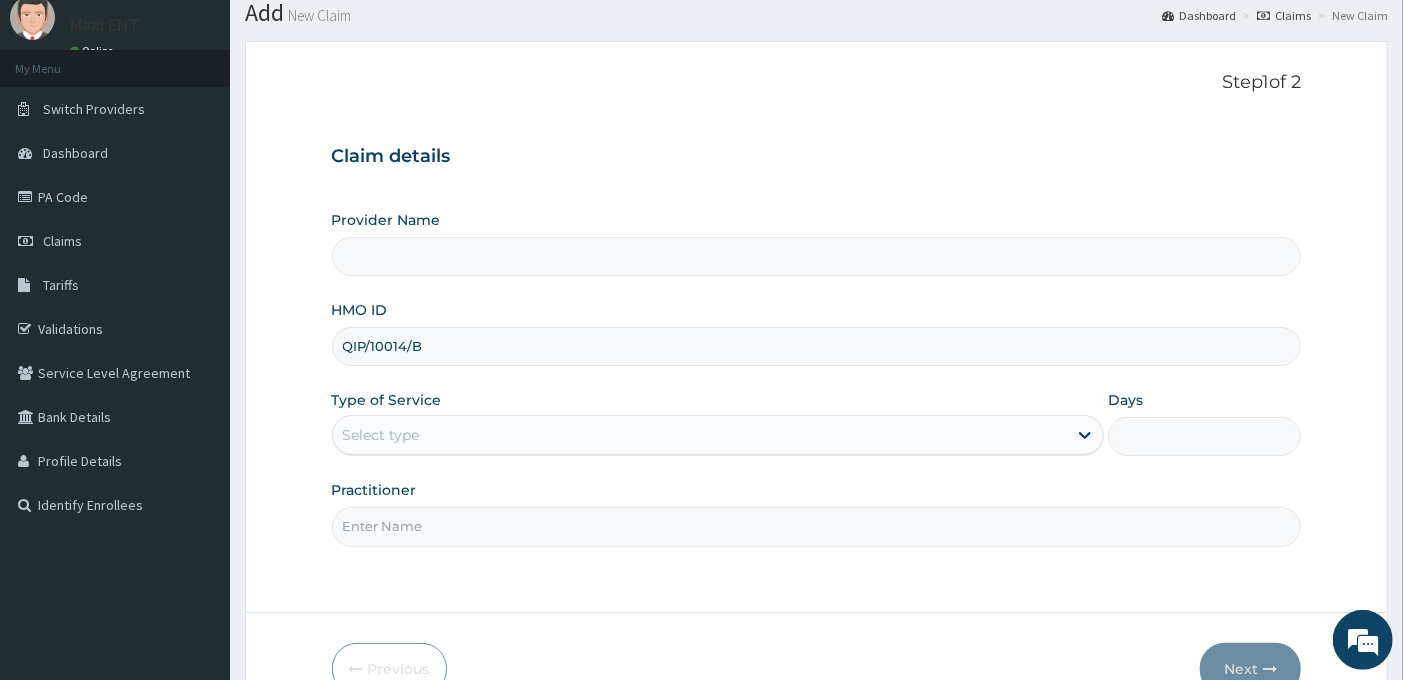 scroll, scrollTop: 67, scrollLeft: 0, axis: vertical 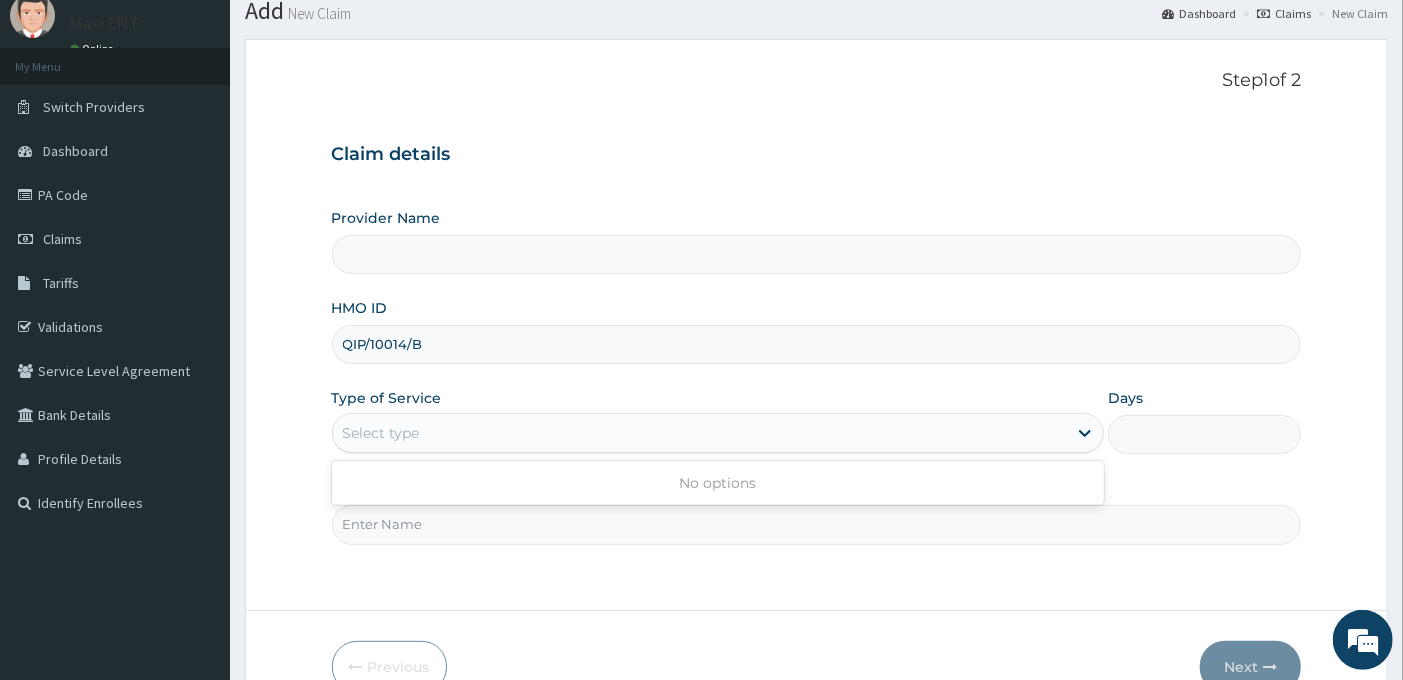 click on "Select type" at bounding box center (381, 433) 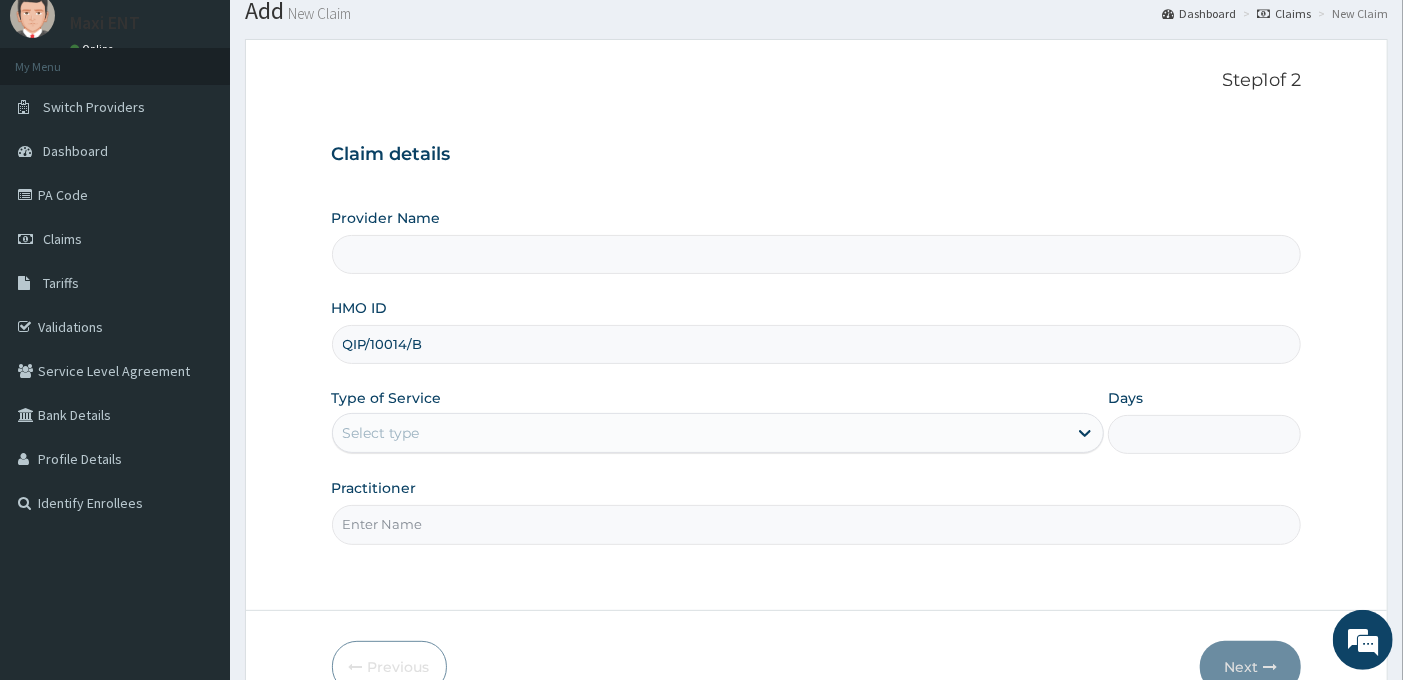 click on "QIP/10014/B" at bounding box center (817, 344) 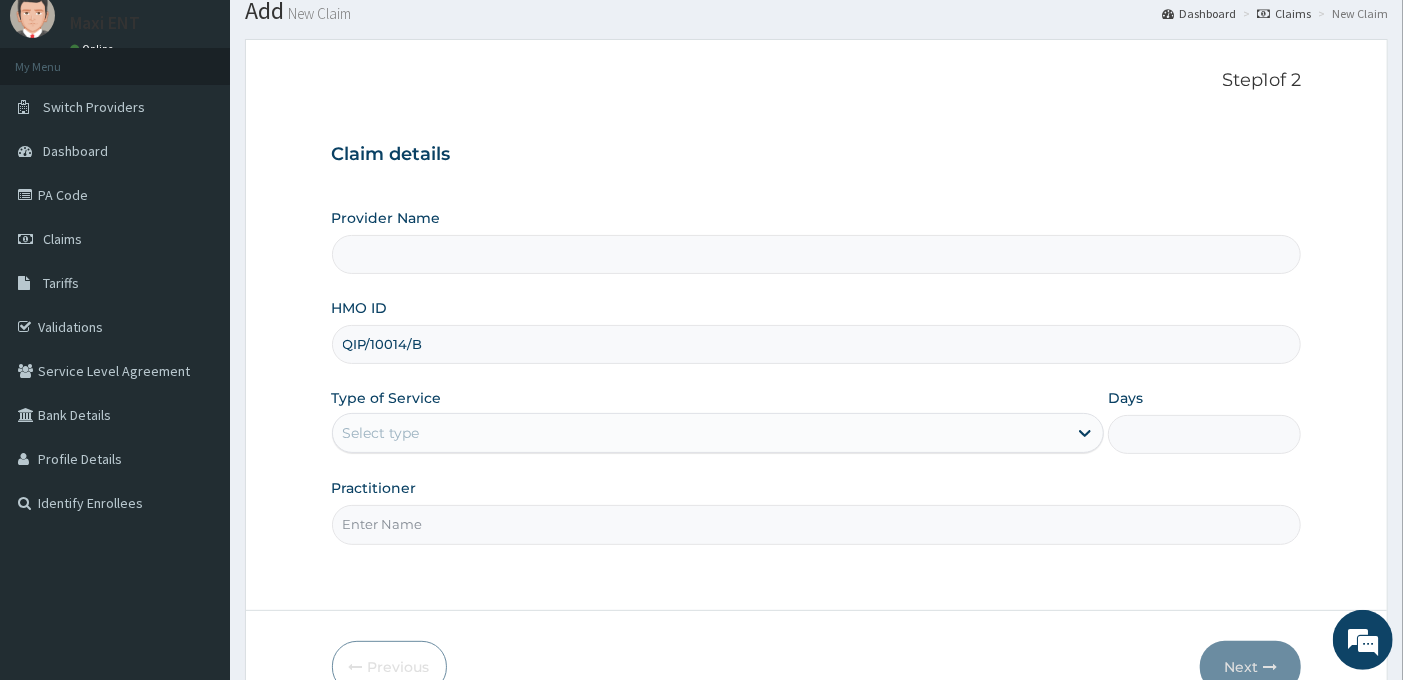 drag, startPoint x: 468, startPoint y: 346, endPoint x: 274, endPoint y: 320, distance: 195.73451 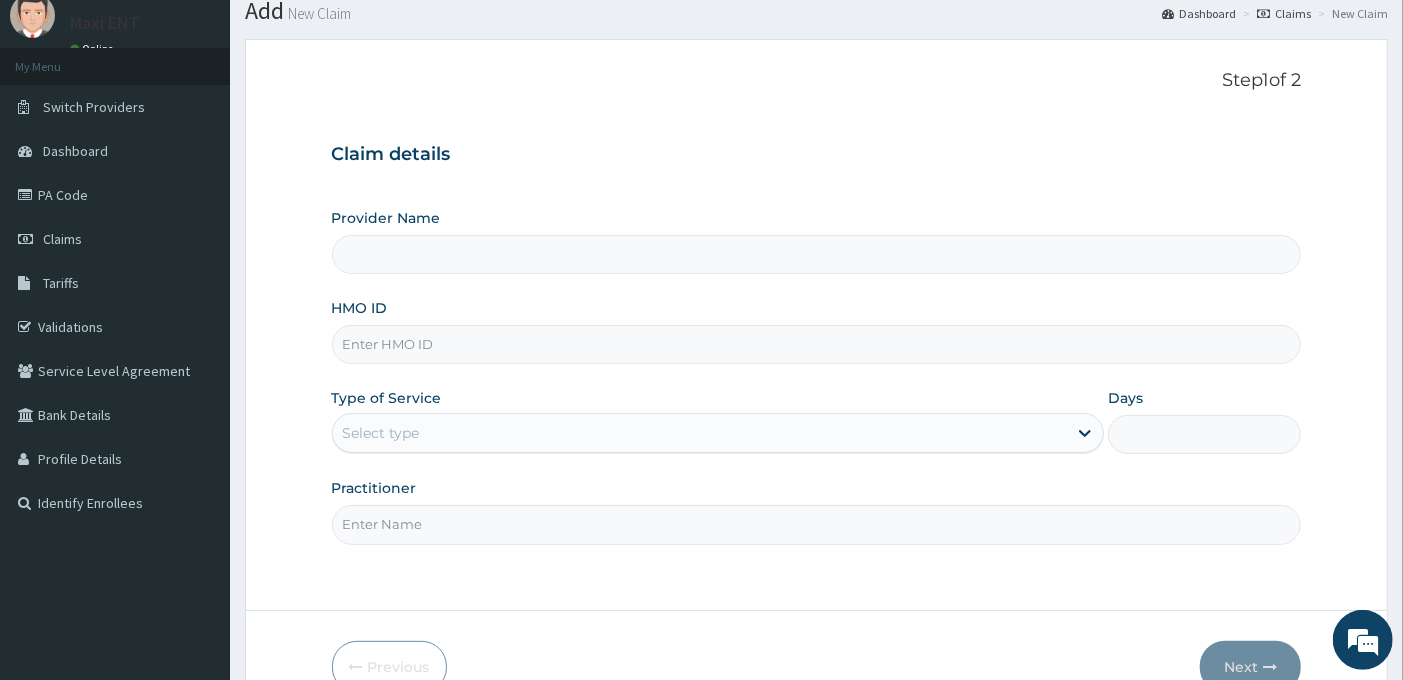 click on "Provider Name HMO ID Type of Service Select type Days Practitioner" at bounding box center (817, 376) 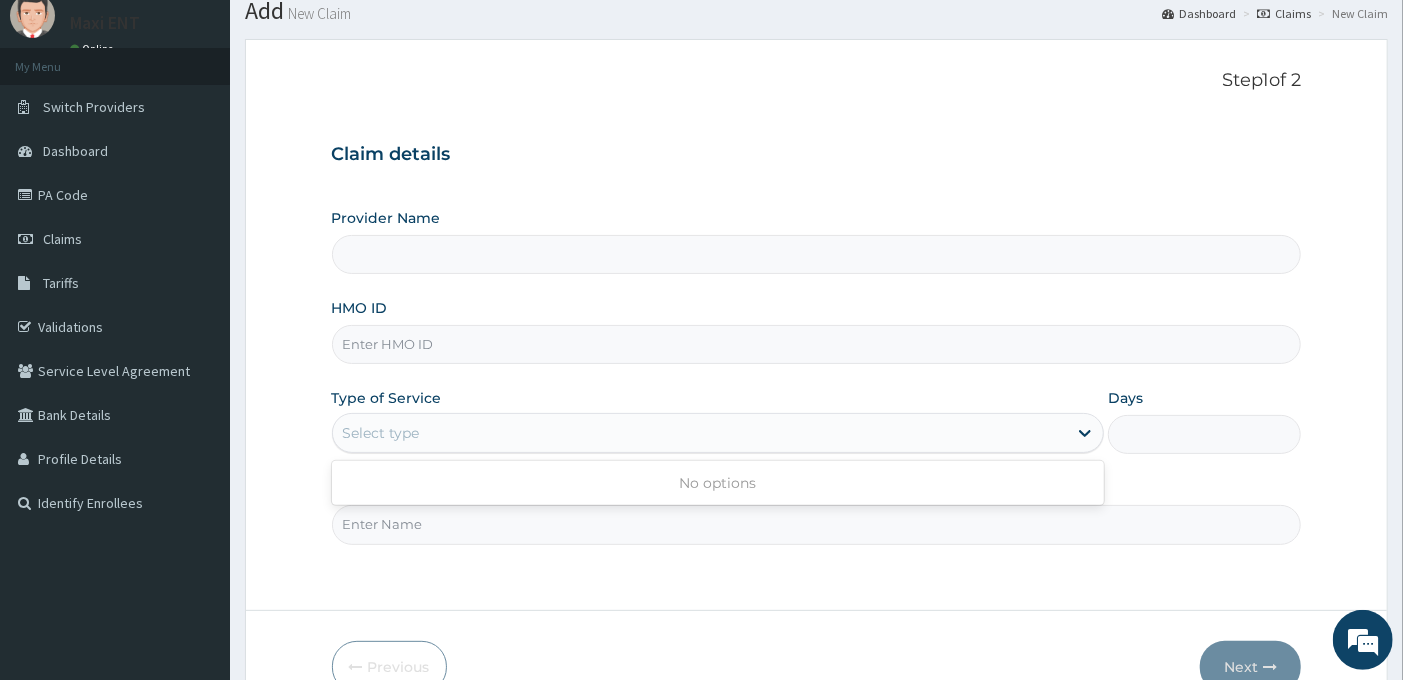 click on "HMO ID" at bounding box center [817, 344] 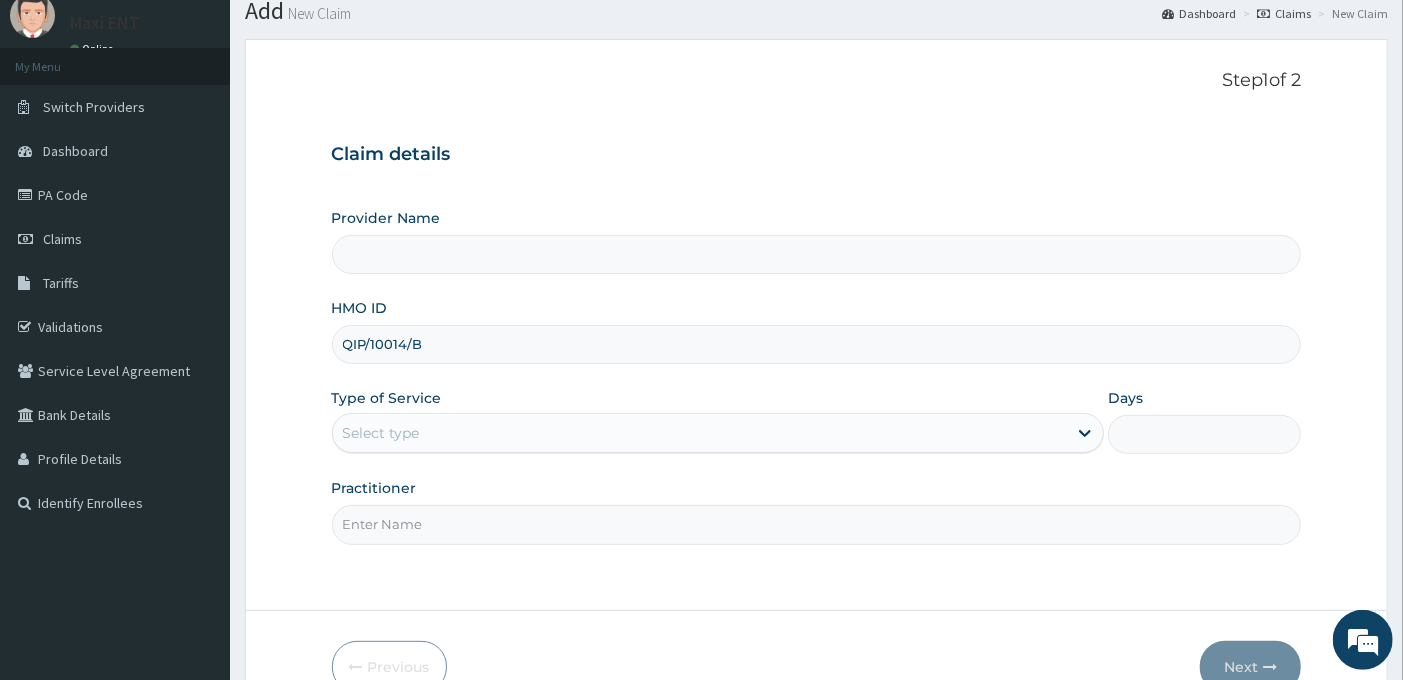 type on "QIP/10014/B" 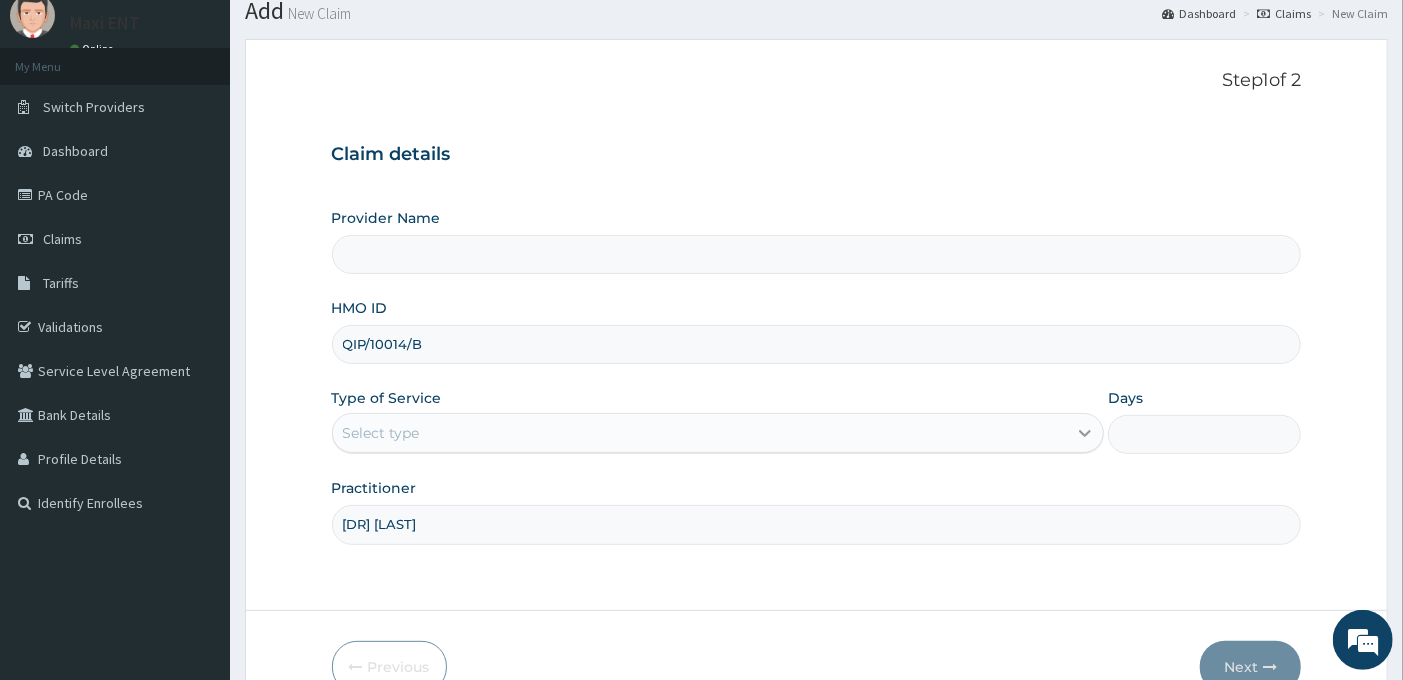click 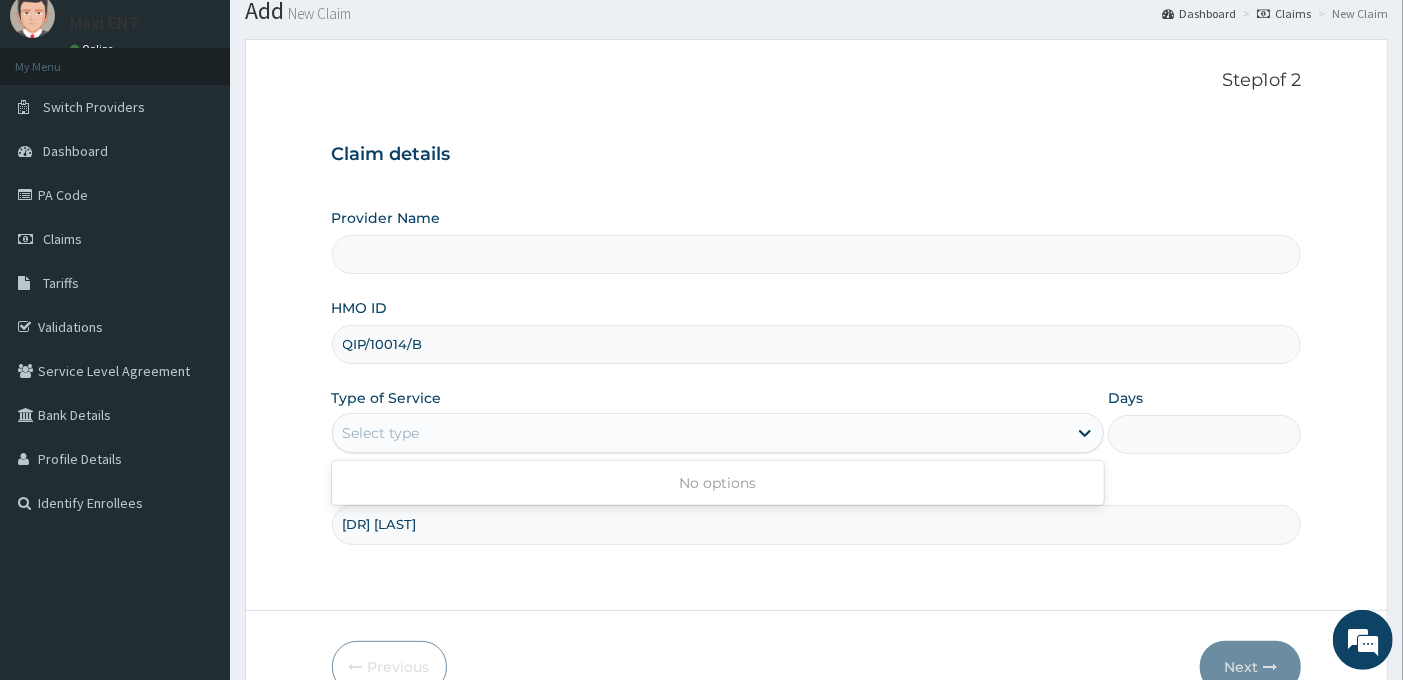drag, startPoint x: 1082, startPoint y: 437, endPoint x: 995, endPoint y: 301, distance: 161.44658 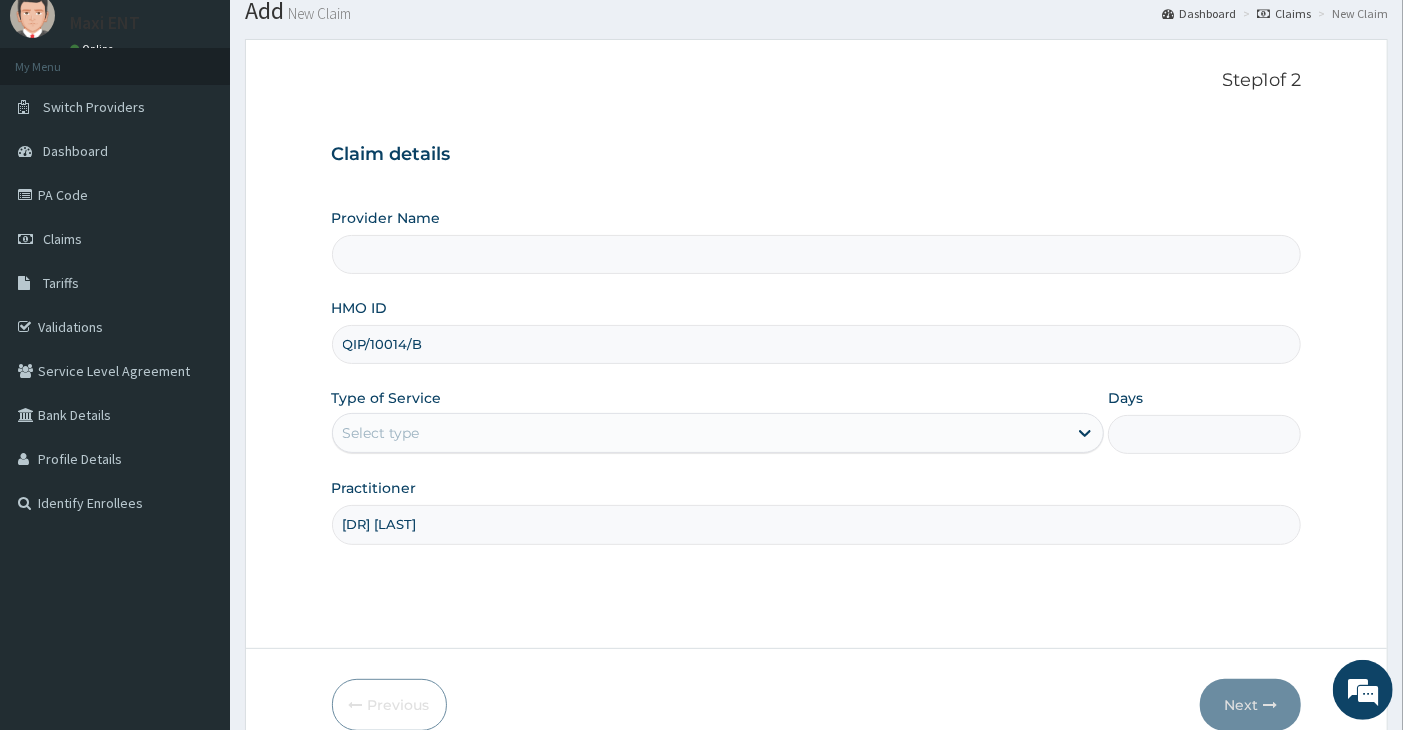 scroll, scrollTop: 67, scrollLeft: 0, axis: vertical 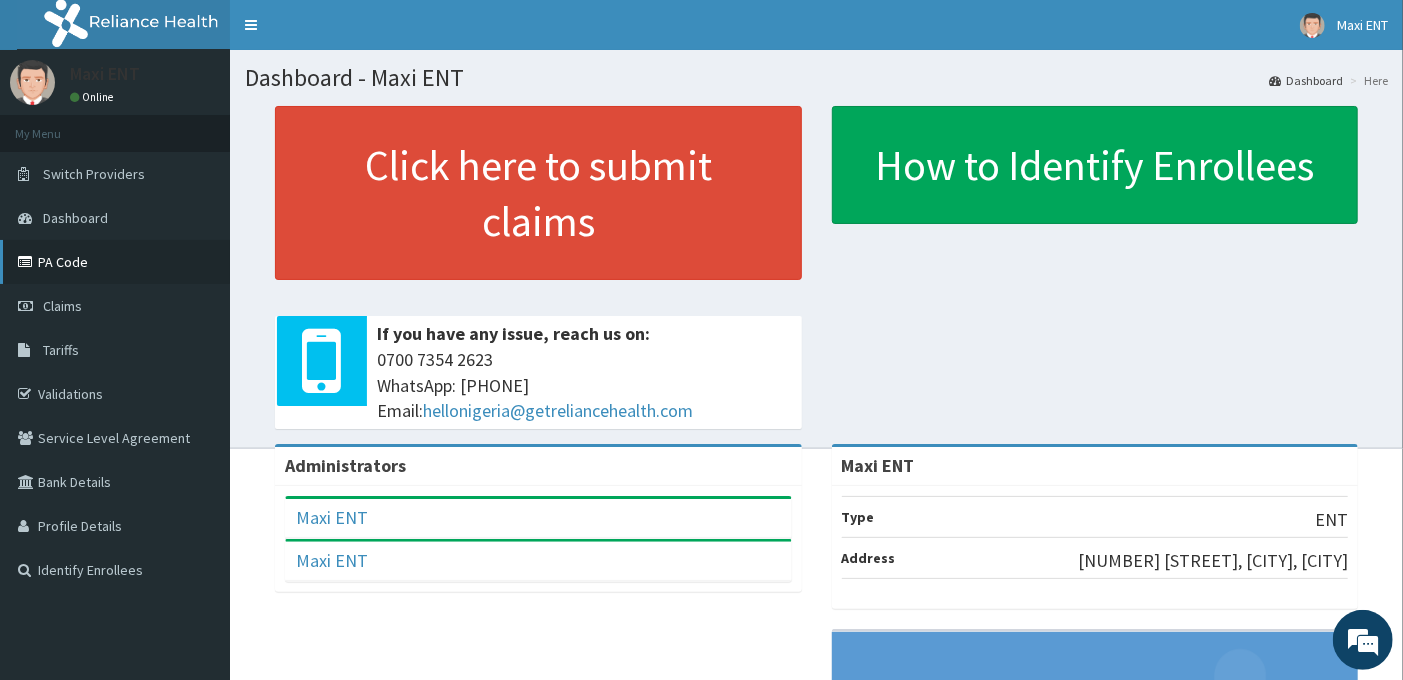 click on "PA Code" at bounding box center (115, 262) 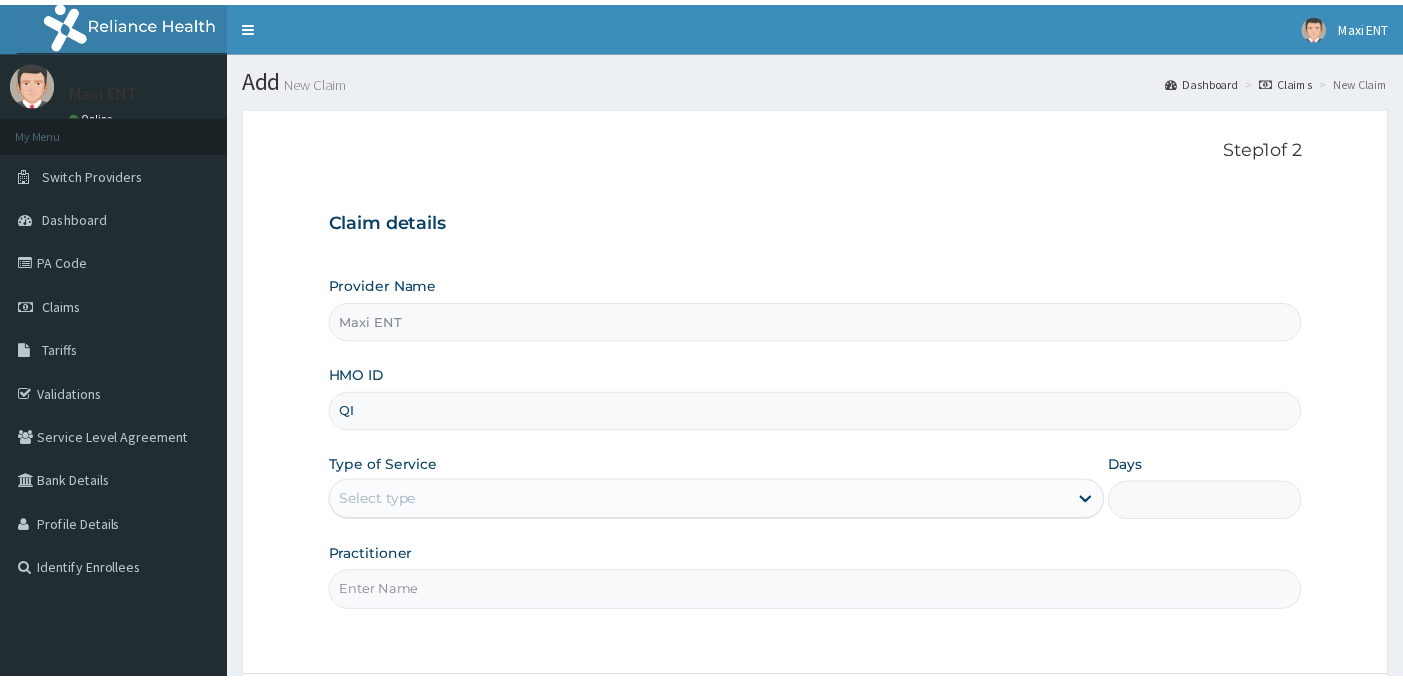 scroll, scrollTop: 0, scrollLeft: 0, axis: both 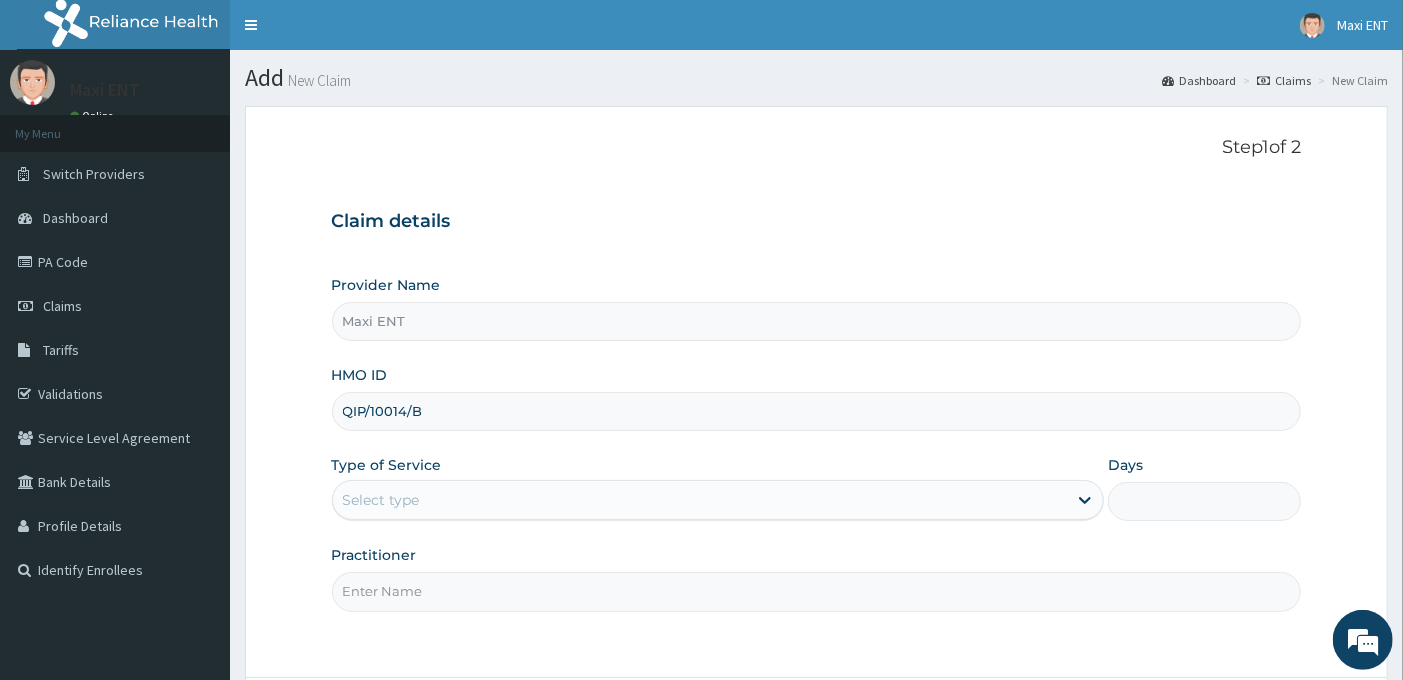 type on "QIP/10014/B" 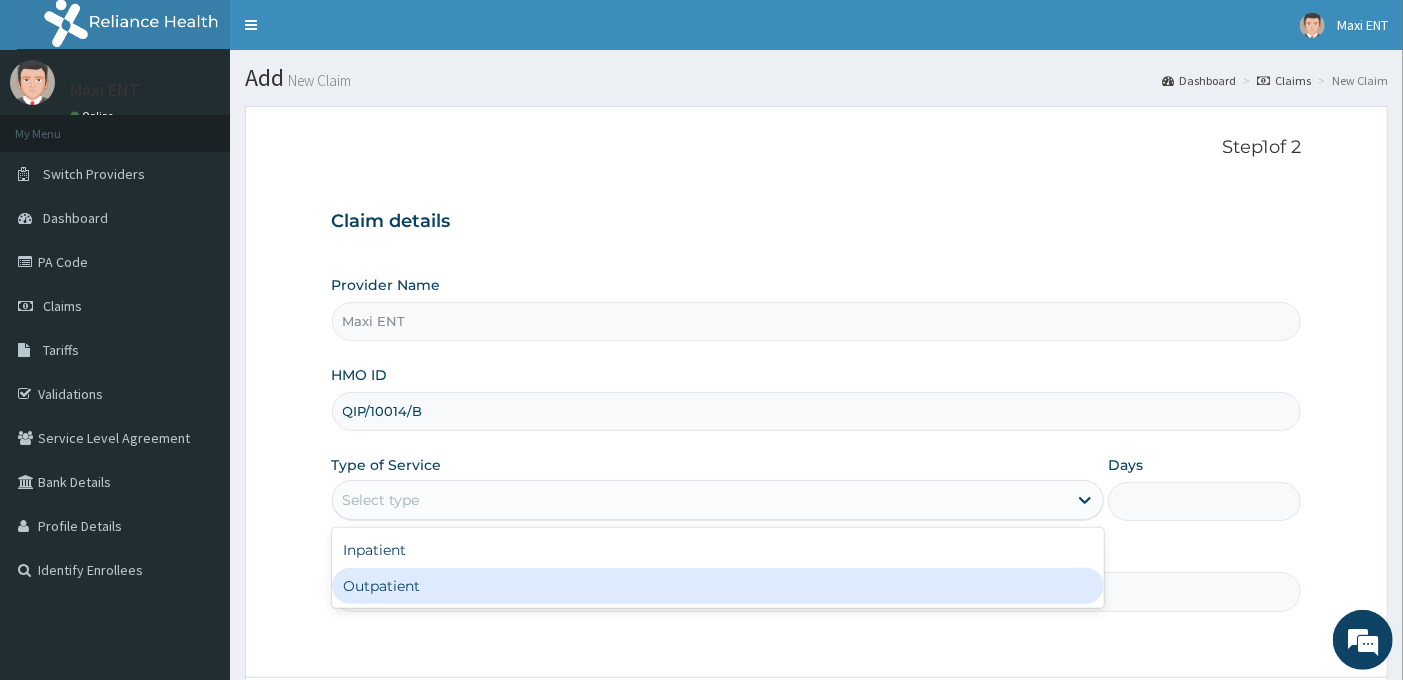 click on "Outpatient" at bounding box center (718, 586) 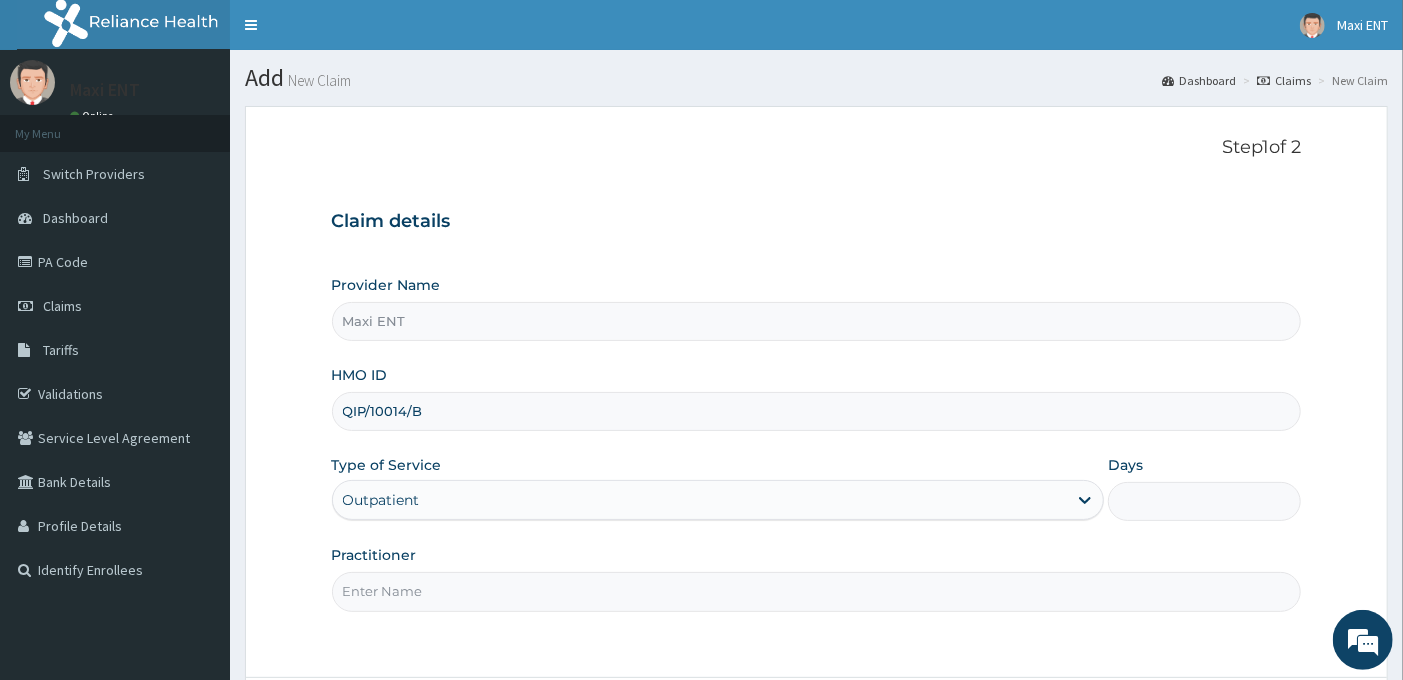 type on "1" 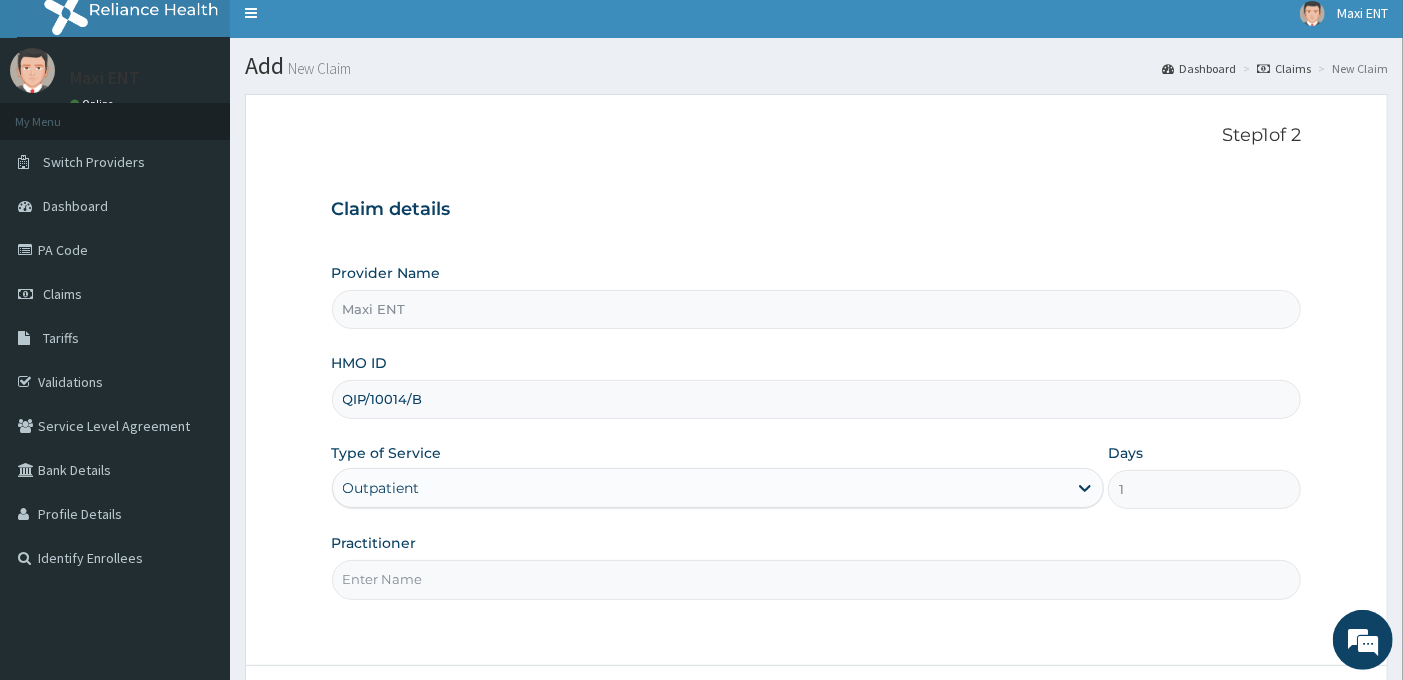scroll, scrollTop: 0, scrollLeft: 0, axis: both 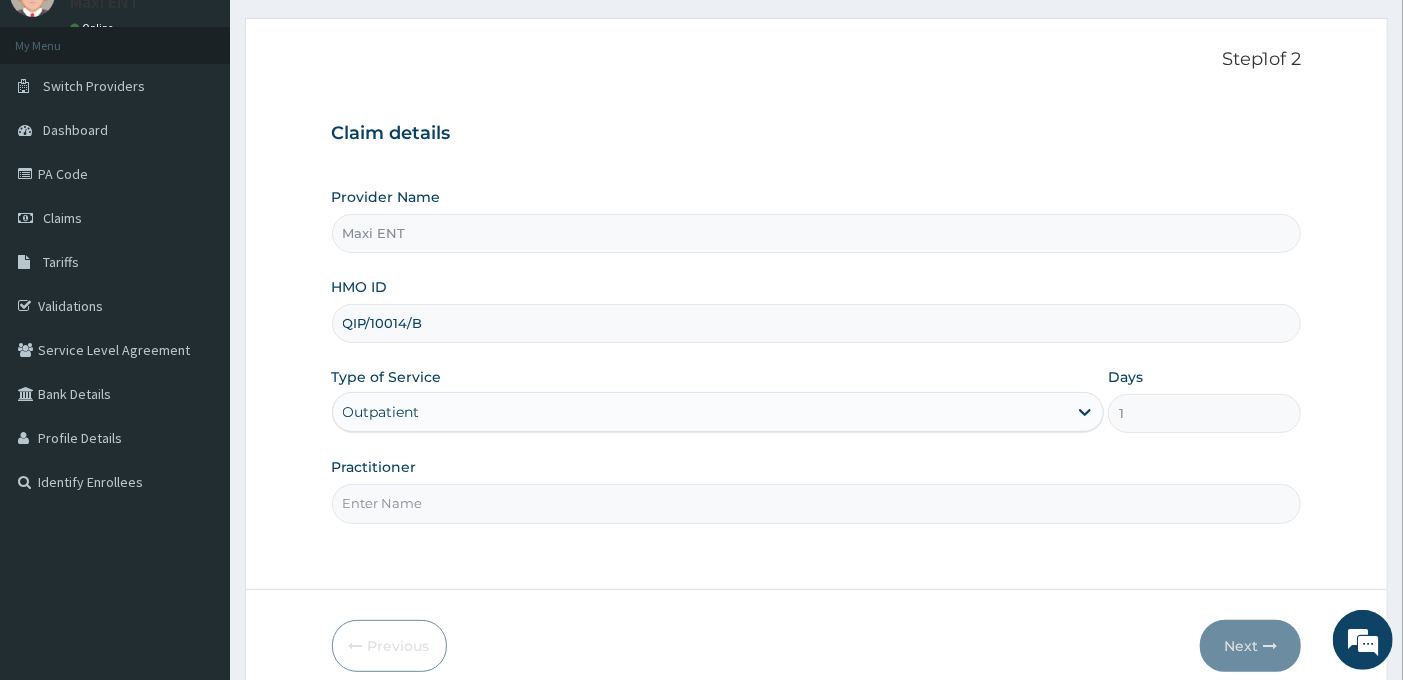 click on "Step 1 of 2 Claim details Provider Name [BRAND] HMO ID [POLICY_NUMBER] Type of Service option Outpatient, selected. Select is focused ,type to refine list, press Down to open the menu, Outpatient Days 1 Practitioner" at bounding box center [817, 304] 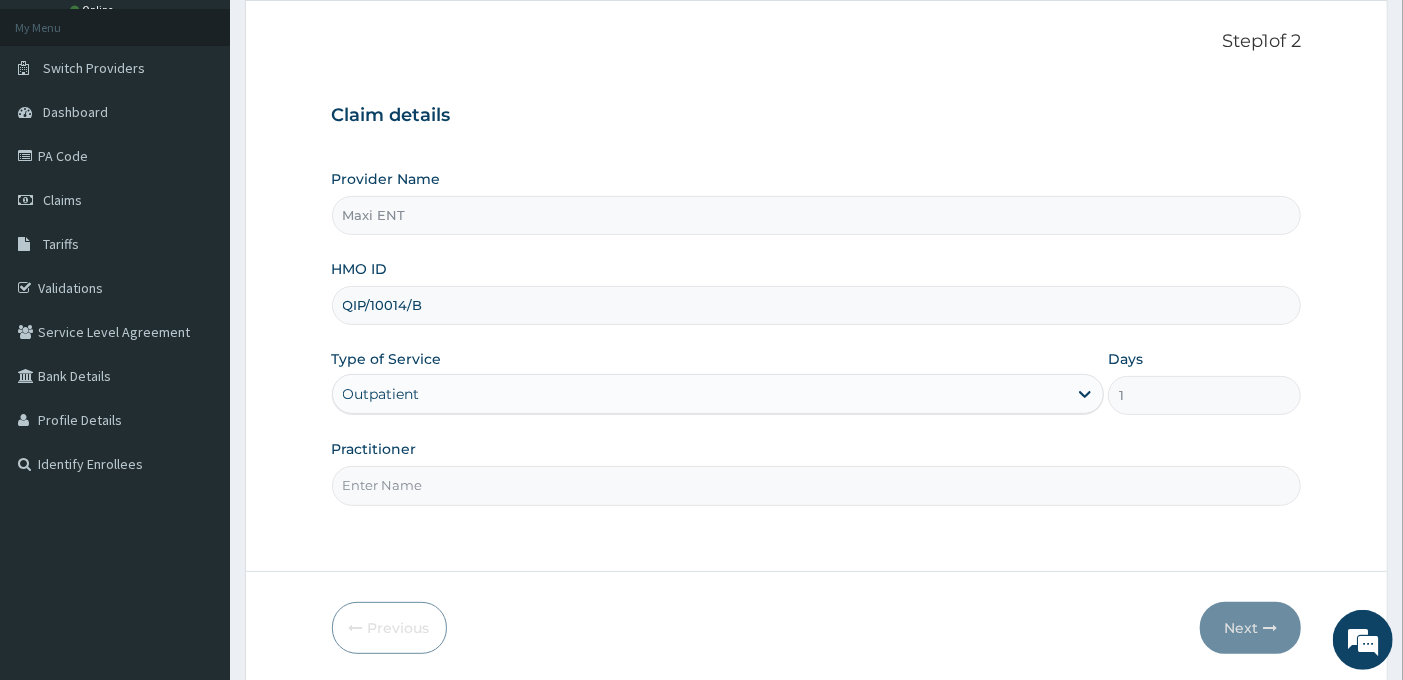 click on "Practitioner" at bounding box center [374, 449] 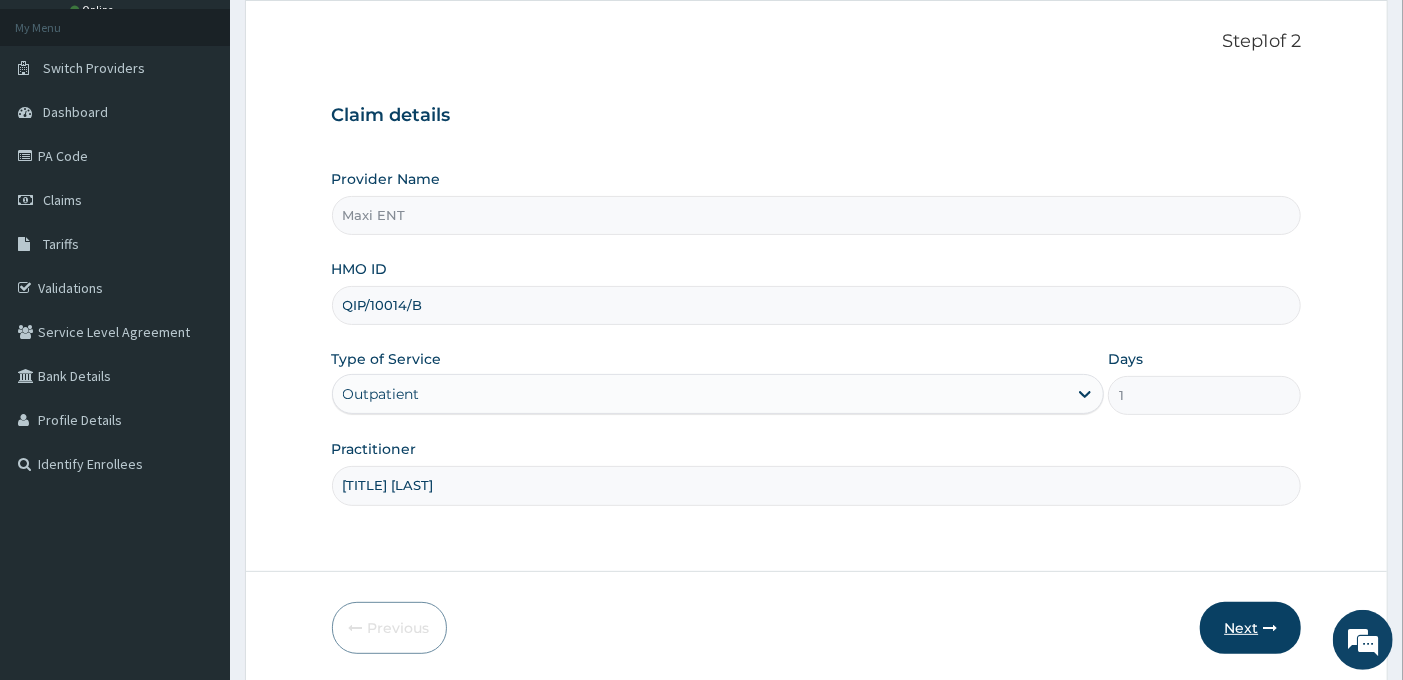 click on "Next" at bounding box center [1250, 628] 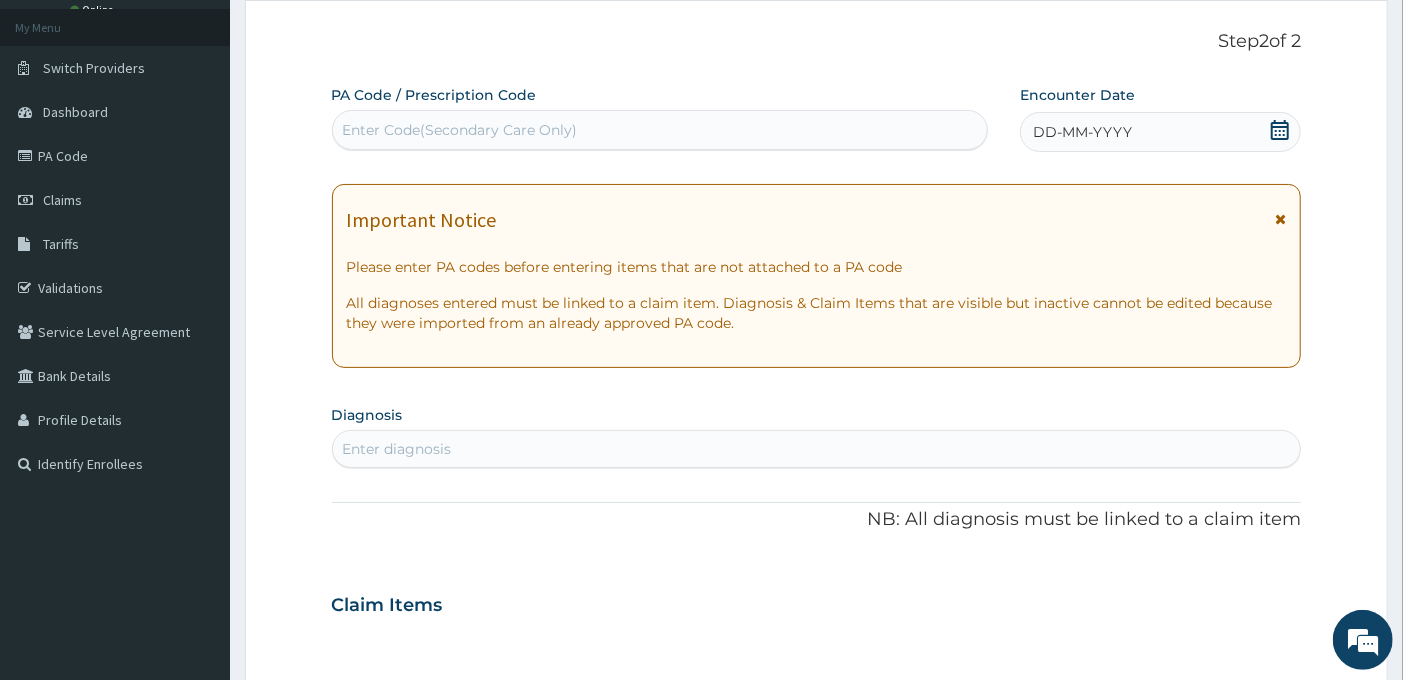 click on "Enter Code(Secondary Care Only)" at bounding box center (460, 130) 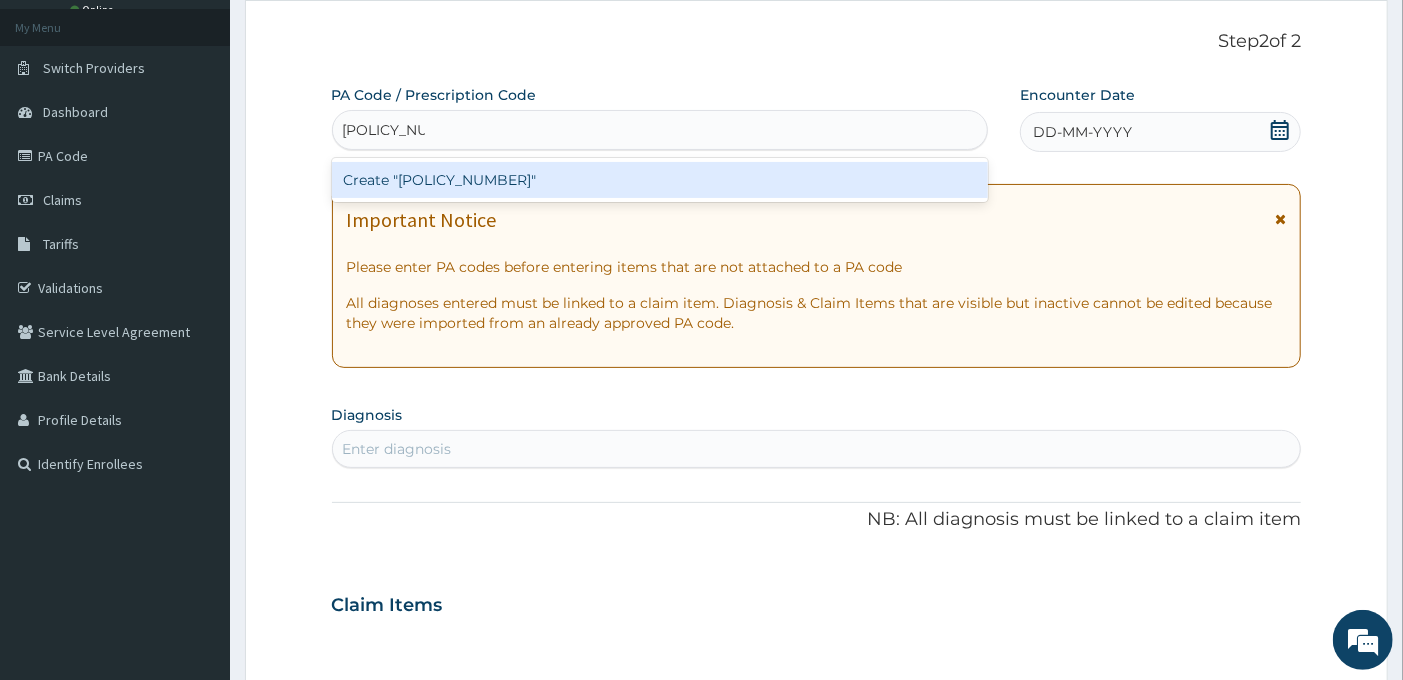 click on "Create "[POLICY_NUMBER]"" at bounding box center [660, 180] 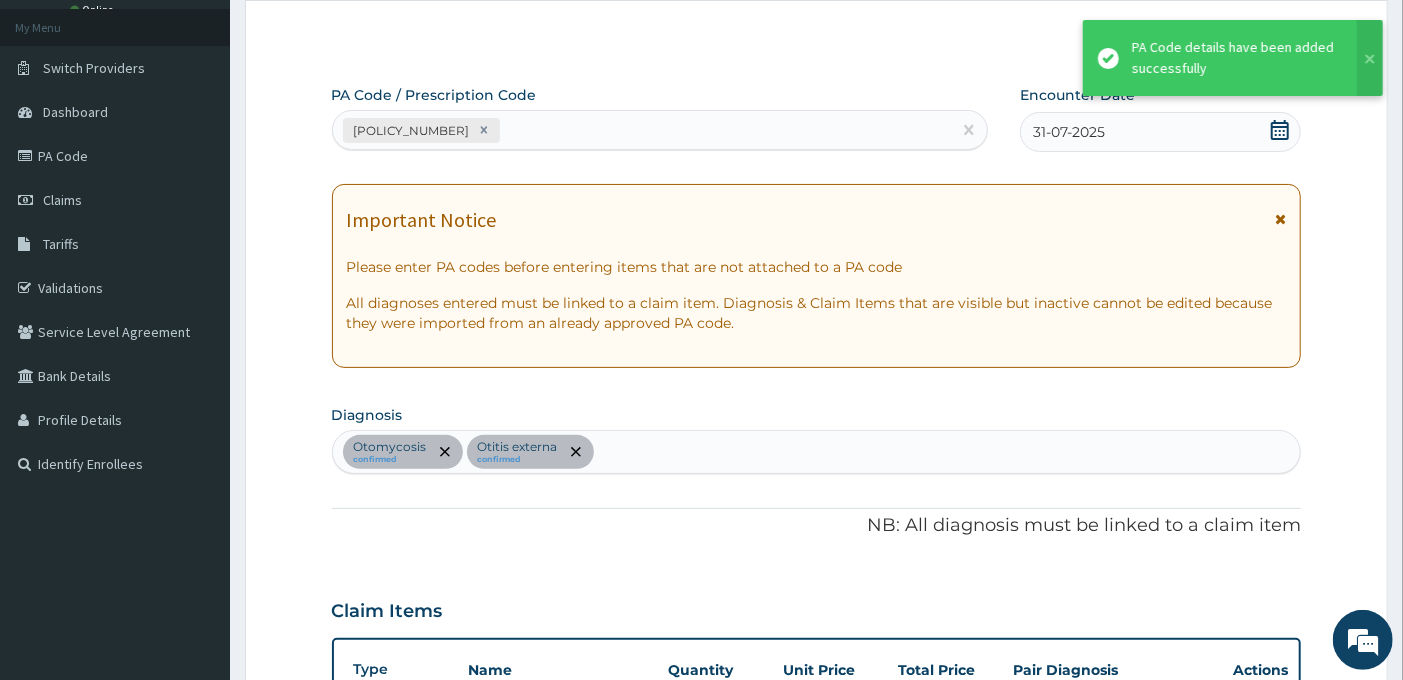 scroll, scrollTop: 977, scrollLeft: 0, axis: vertical 